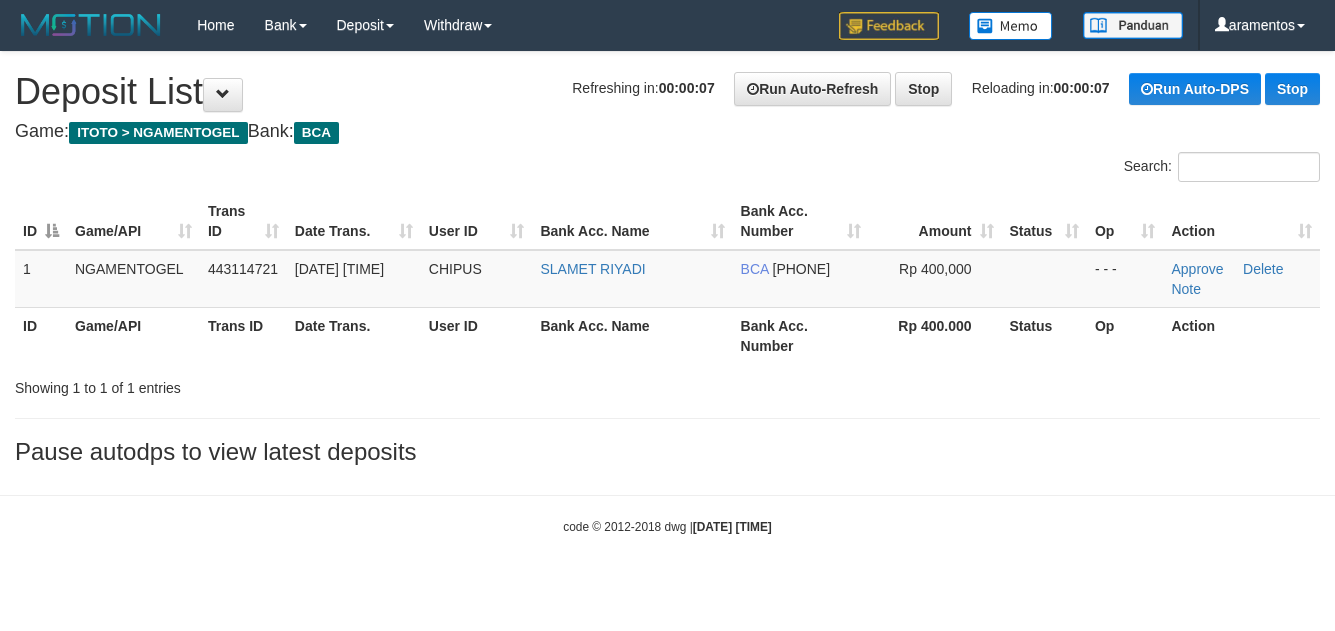 scroll, scrollTop: 0, scrollLeft: 0, axis: both 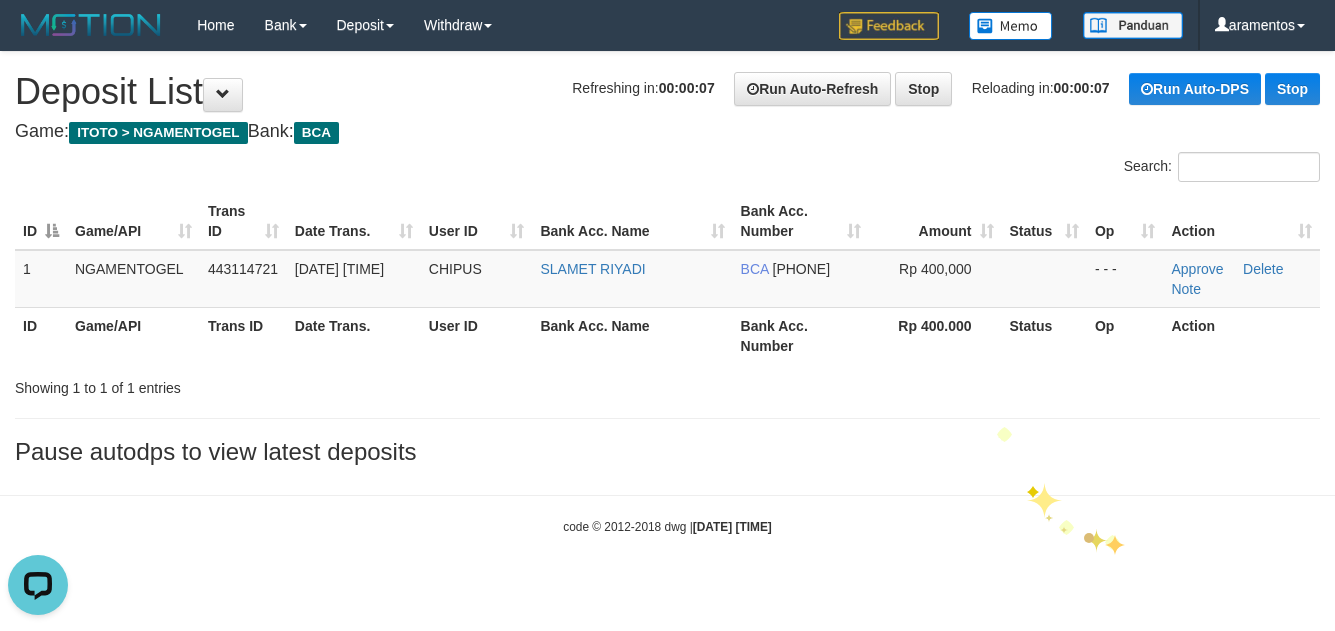 click on "code © 2012-2018 dwg |  [DATE] [TIME]" at bounding box center (667, 526) 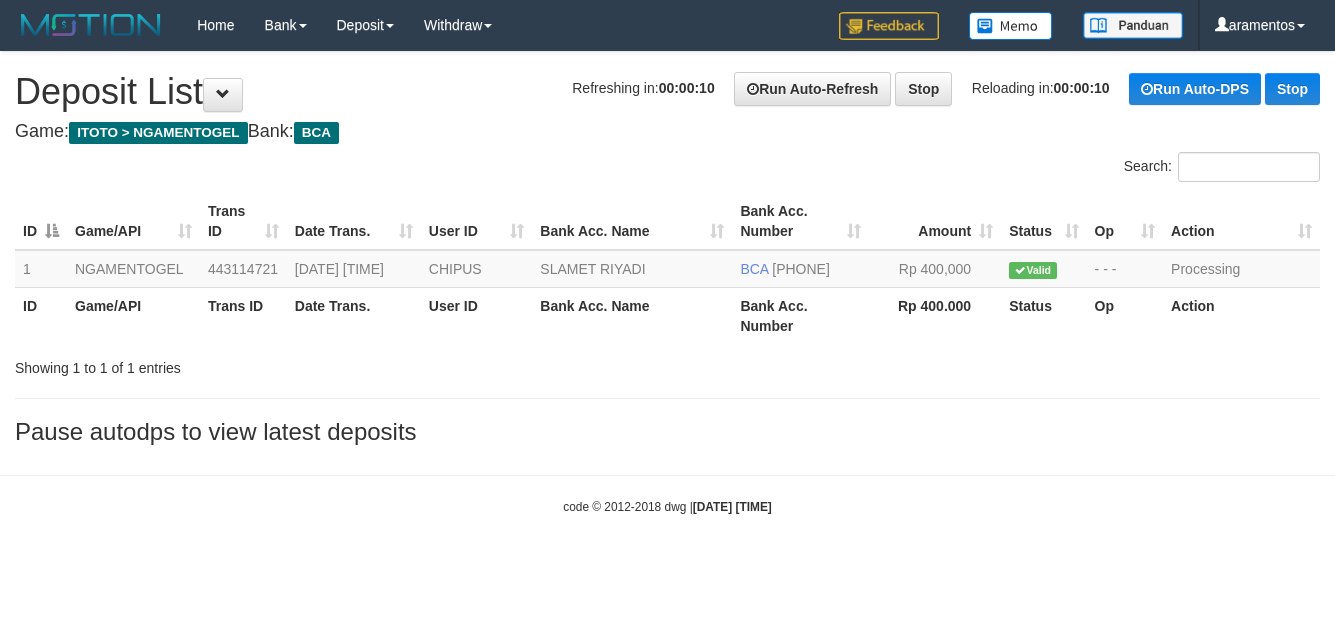 scroll, scrollTop: 0, scrollLeft: 0, axis: both 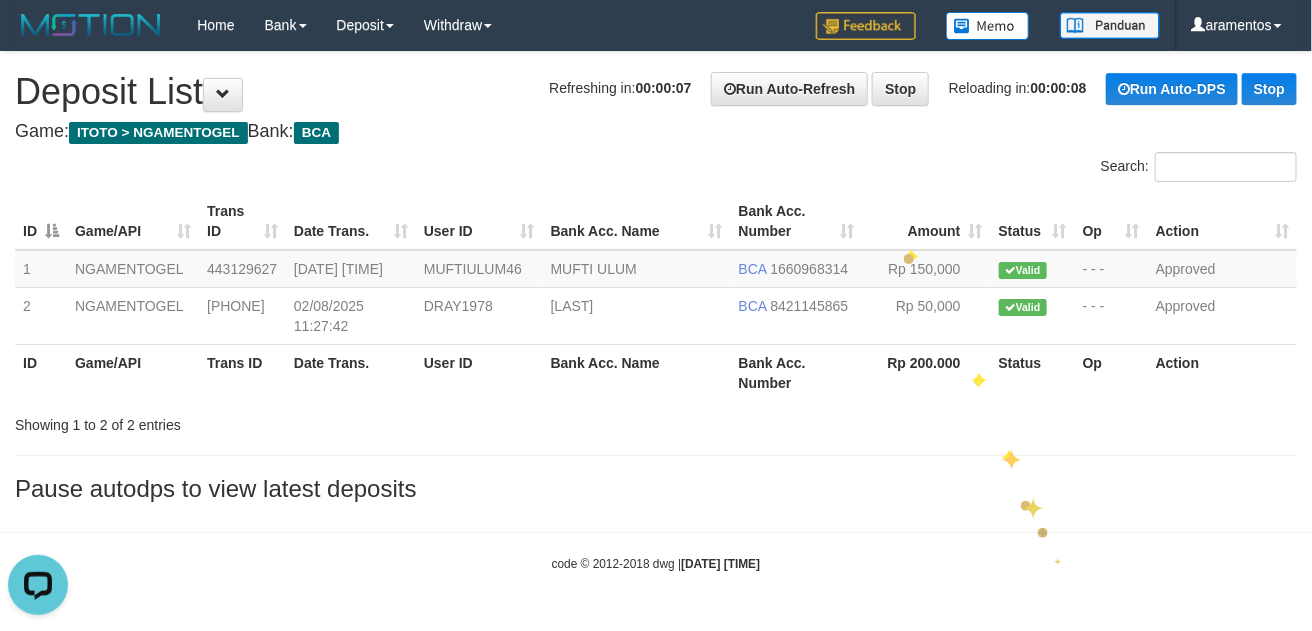 click at bounding box center (656, 532) 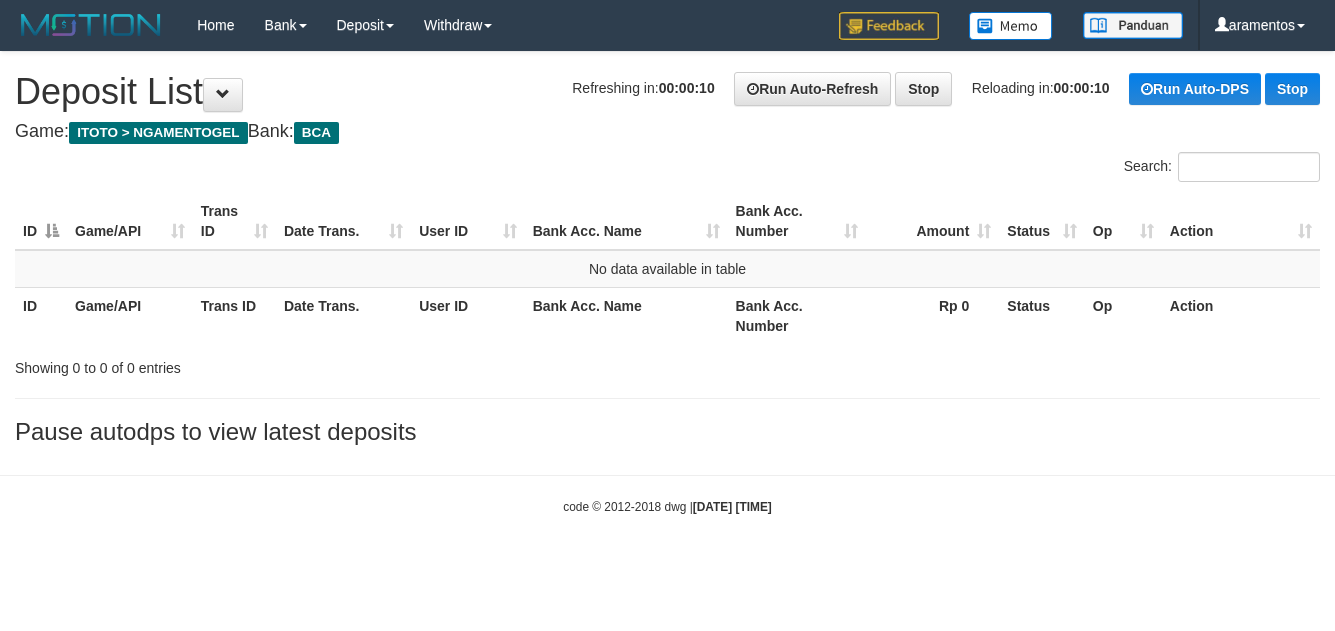 scroll, scrollTop: 0, scrollLeft: 0, axis: both 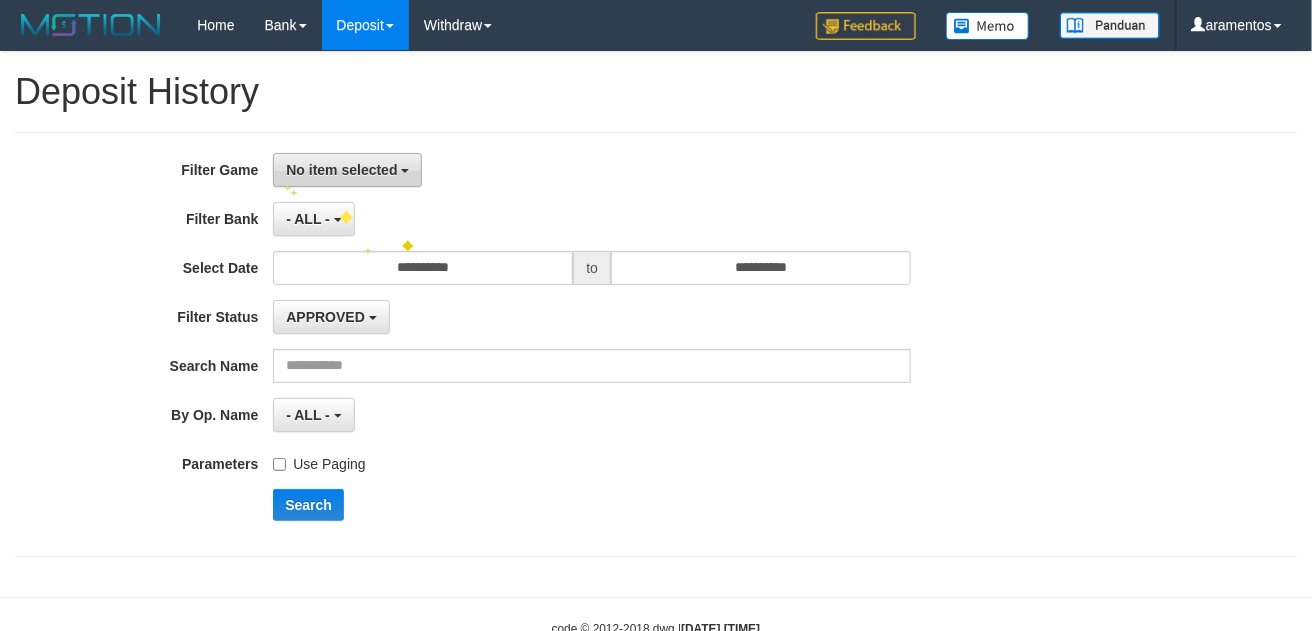 click on "No item selected" at bounding box center (347, 170) 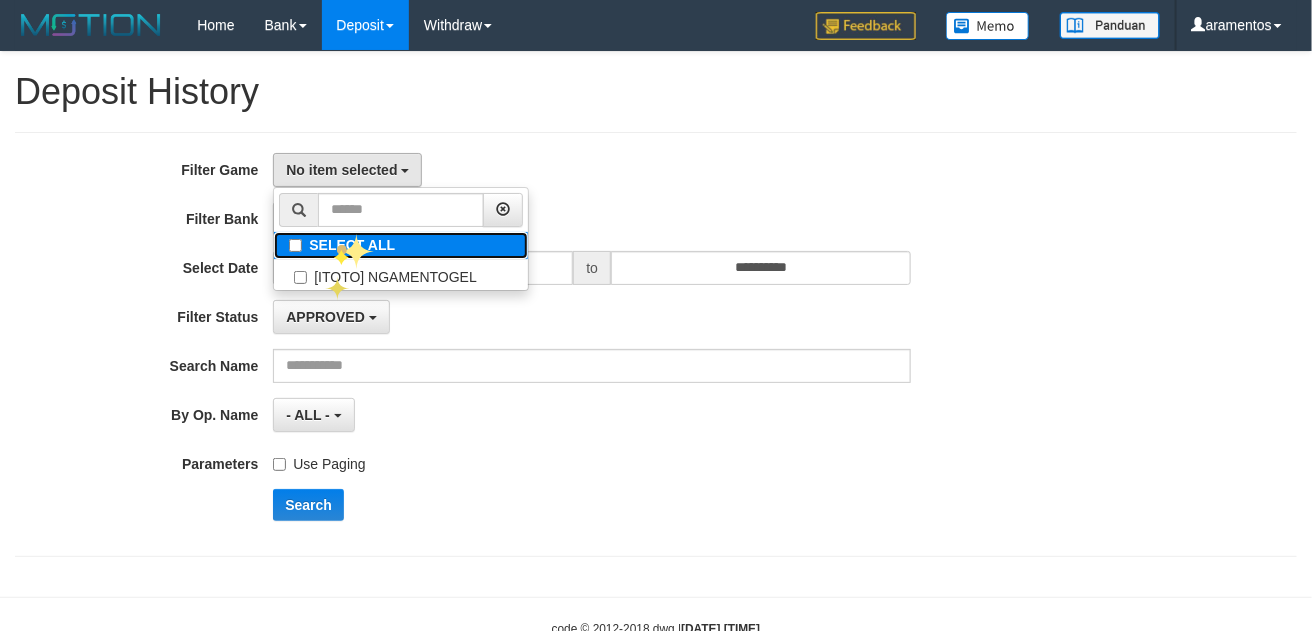 click on "SELECT ALL" at bounding box center [401, 245] 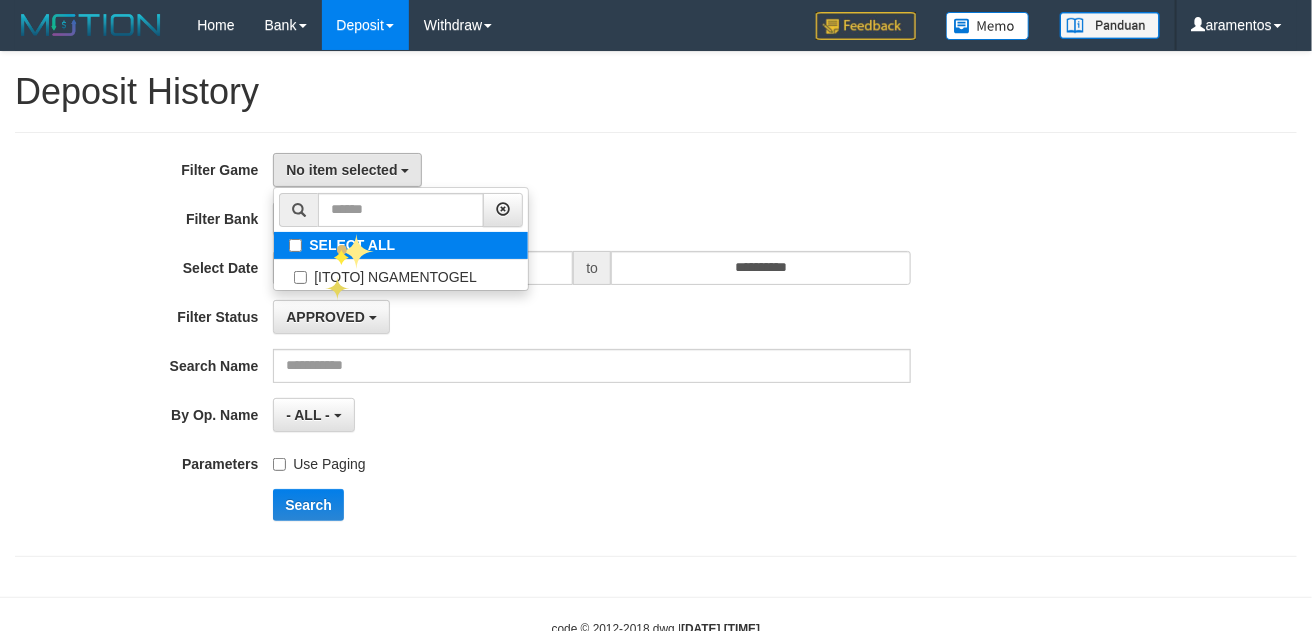 select on "***" 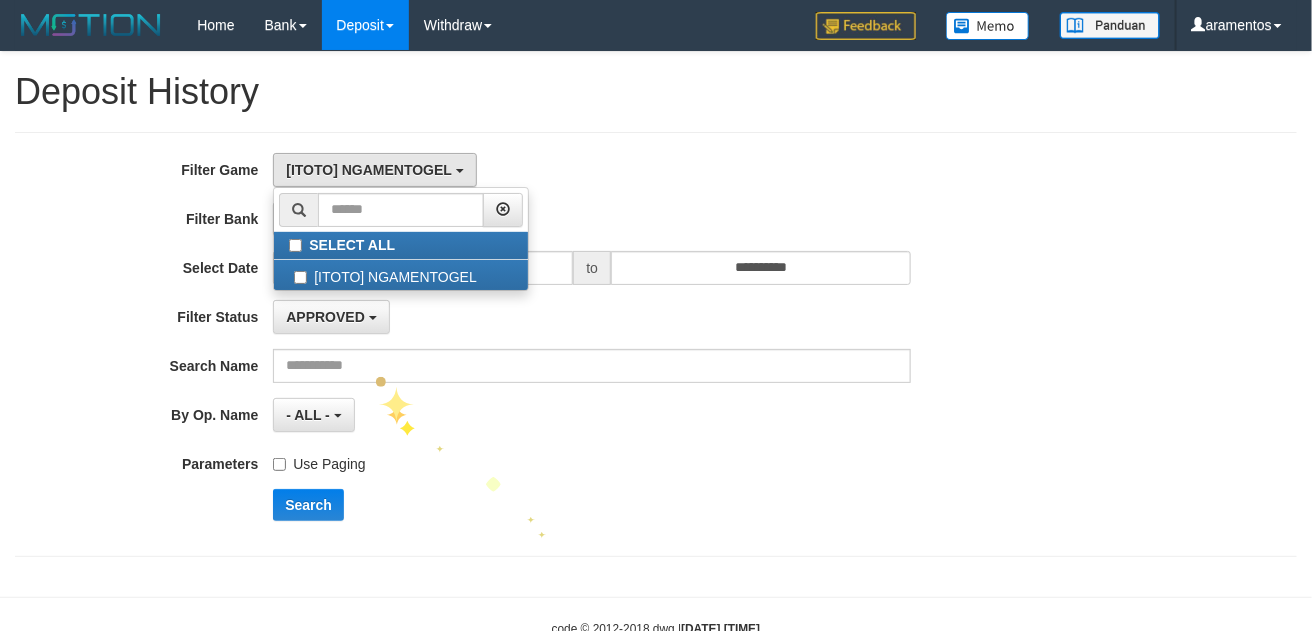 click on "Search" at bounding box center (683, 505) 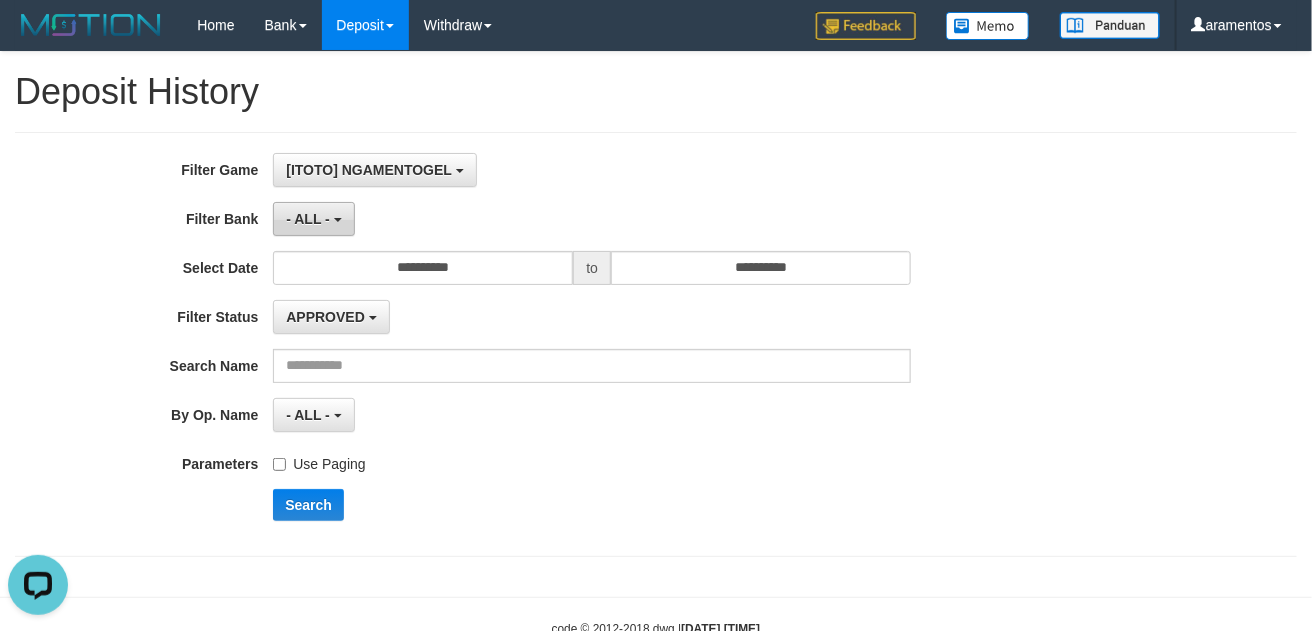 scroll, scrollTop: 0, scrollLeft: 0, axis: both 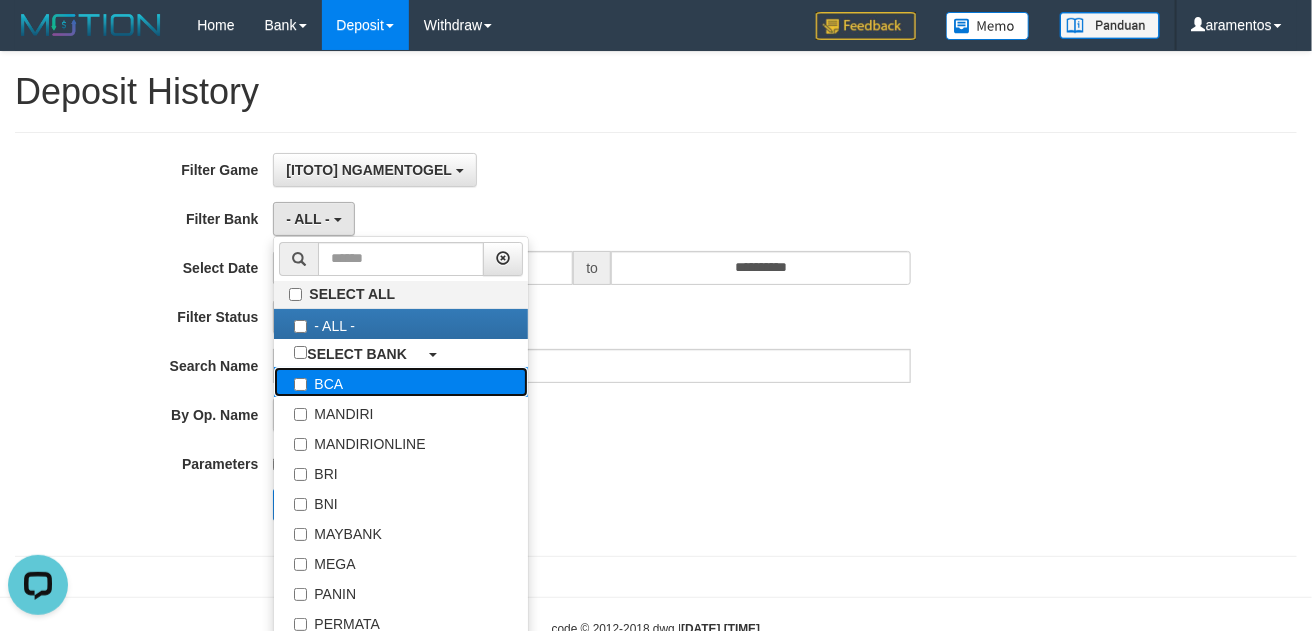 click on "BCA" at bounding box center (401, 382) 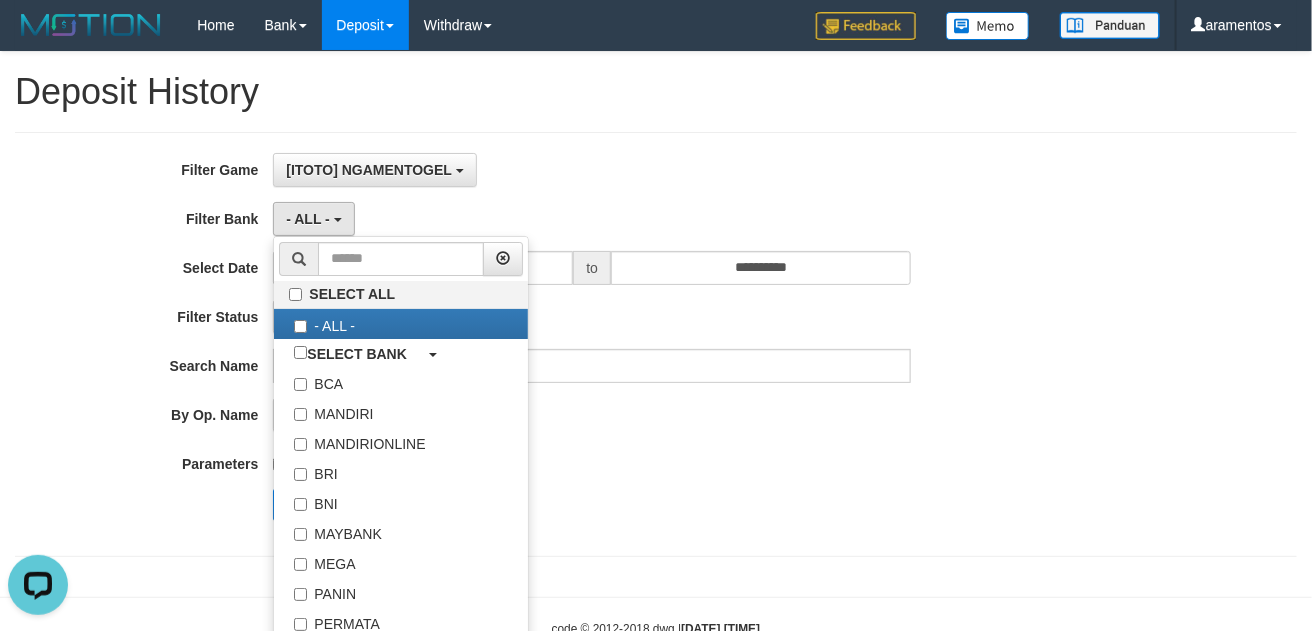 select on "***" 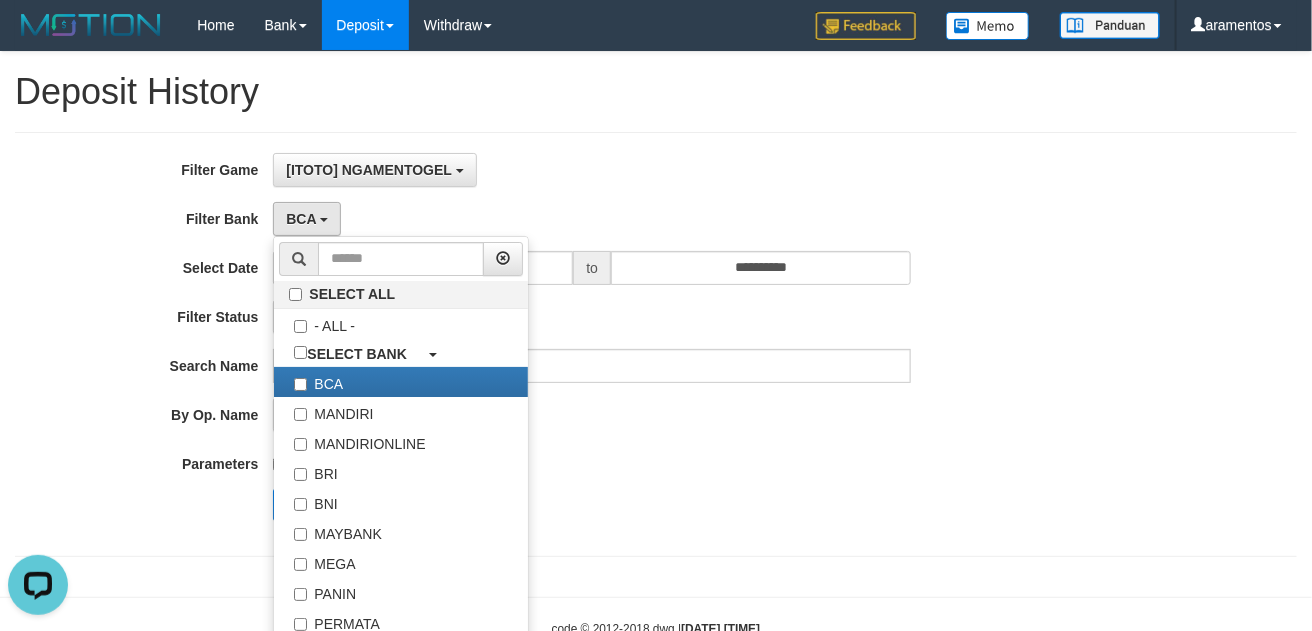 click at bounding box center [656, 556] 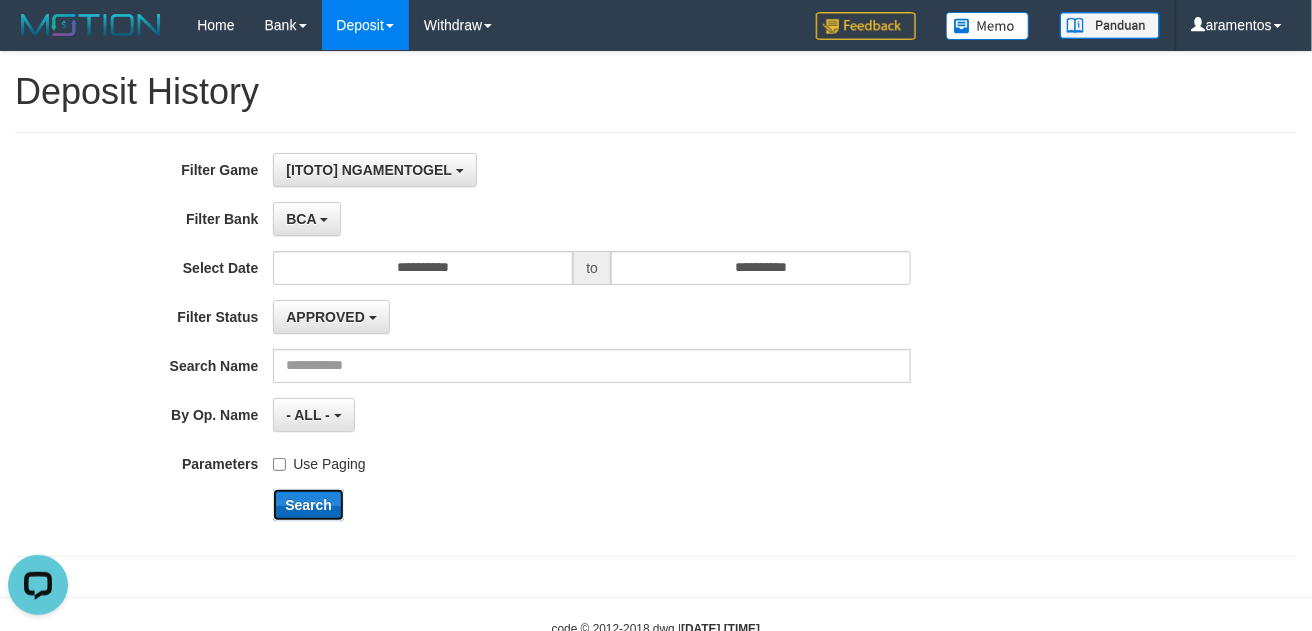 click on "Search" at bounding box center (308, 505) 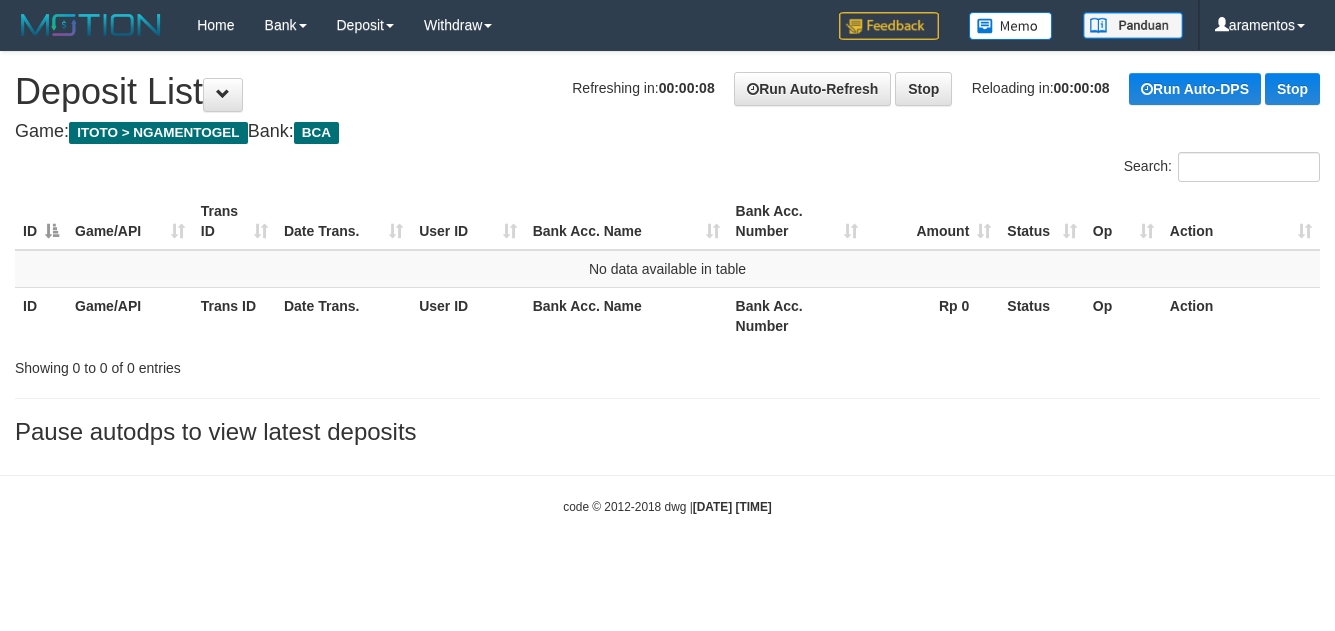 scroll, scrollTop: 0, scrollLeft: 0, axis: both 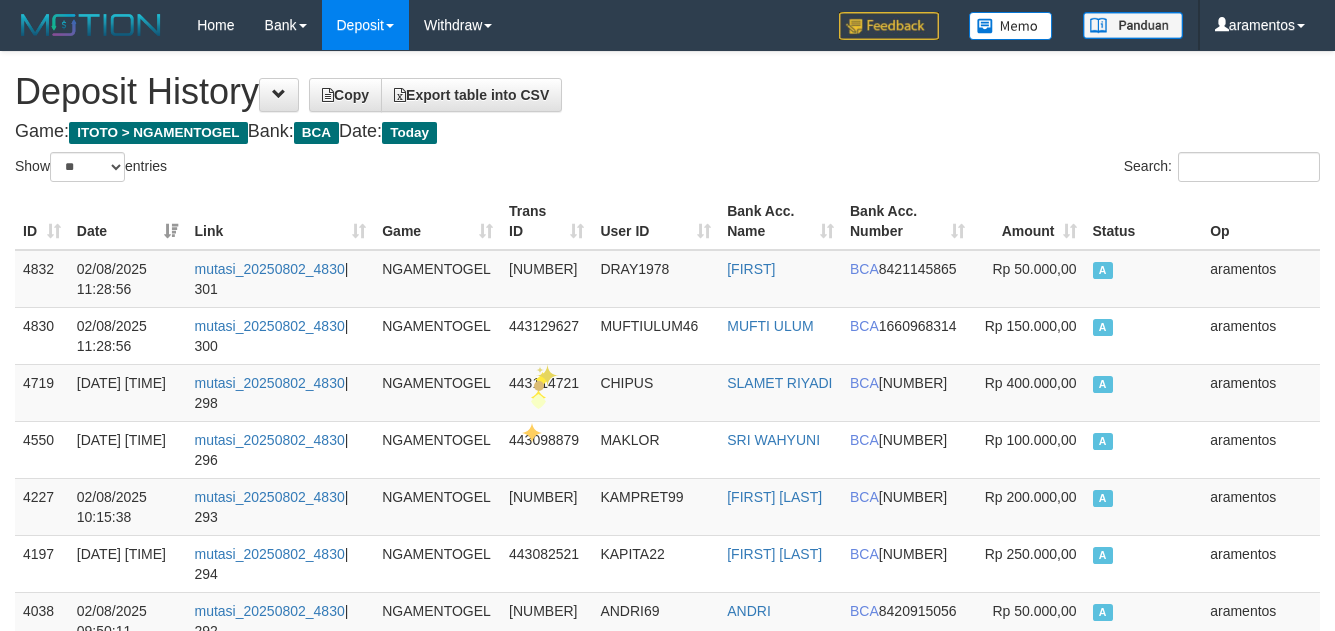 select on "**" 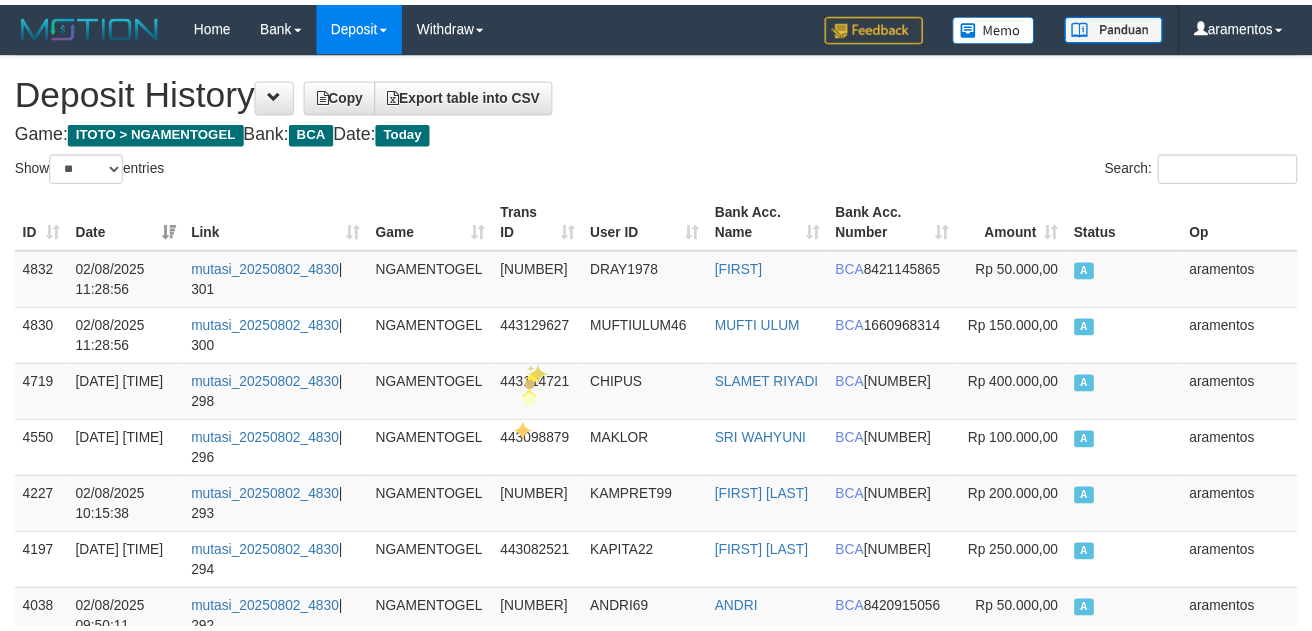 scroll, scrollTop: 0, scrollLeft: 0, axis: both 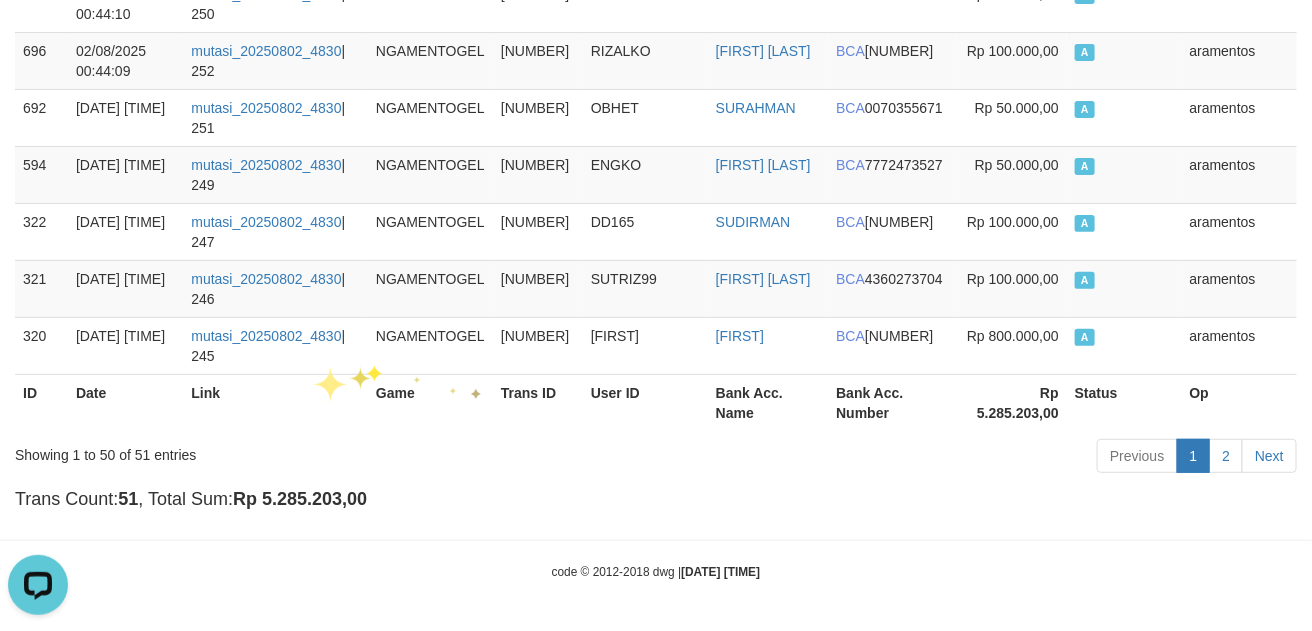 click on "Rp 5.285.203,00" at bounding box center [300, 499] 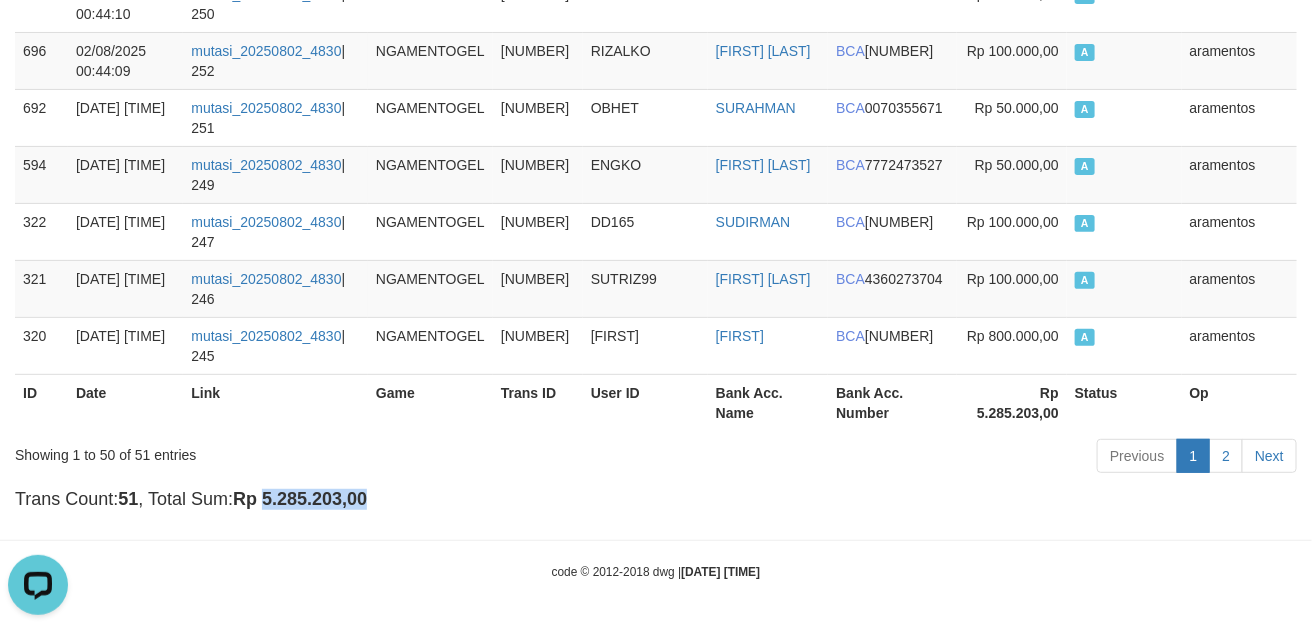 click on "Rp 5.285.203,00" at bounding box center (300, 499) 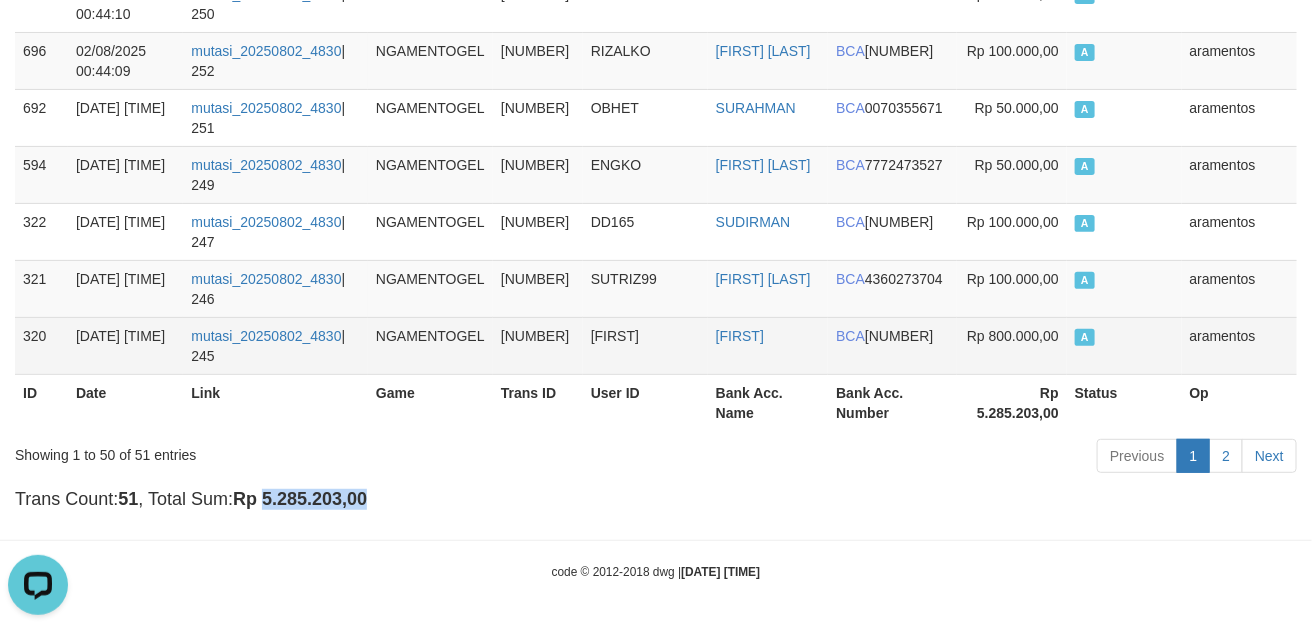 copy on "5.285.203,00" 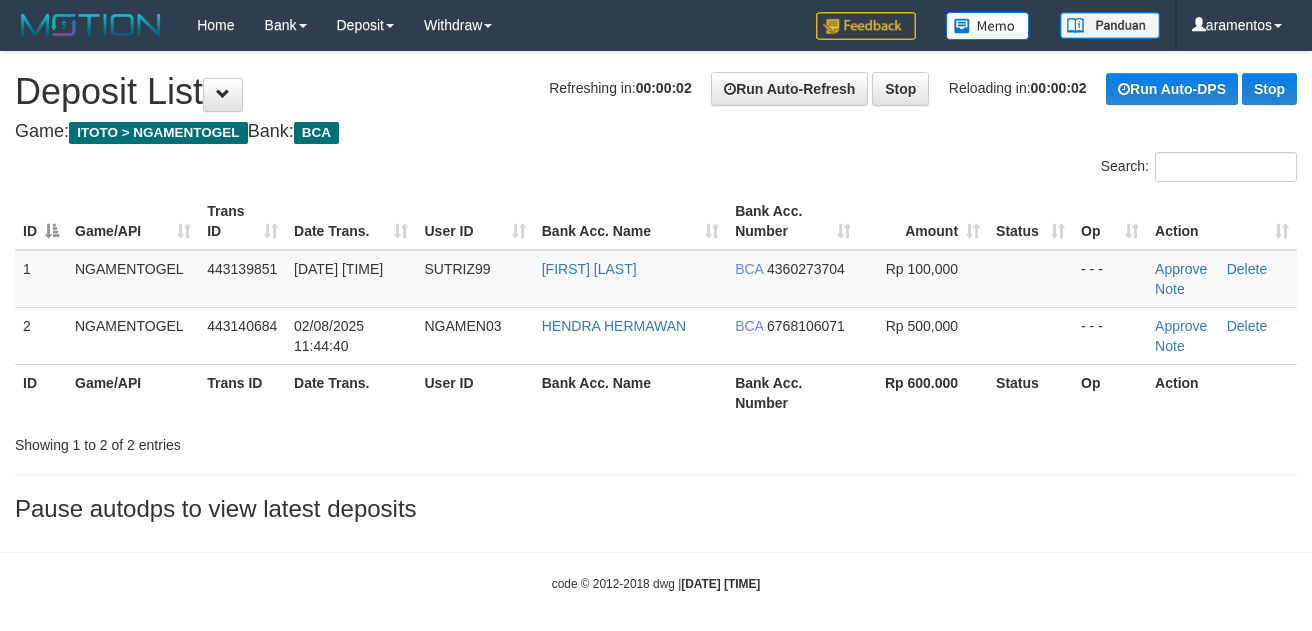scroll, scrollTop: 0, scrollLeft: 0, axis: both 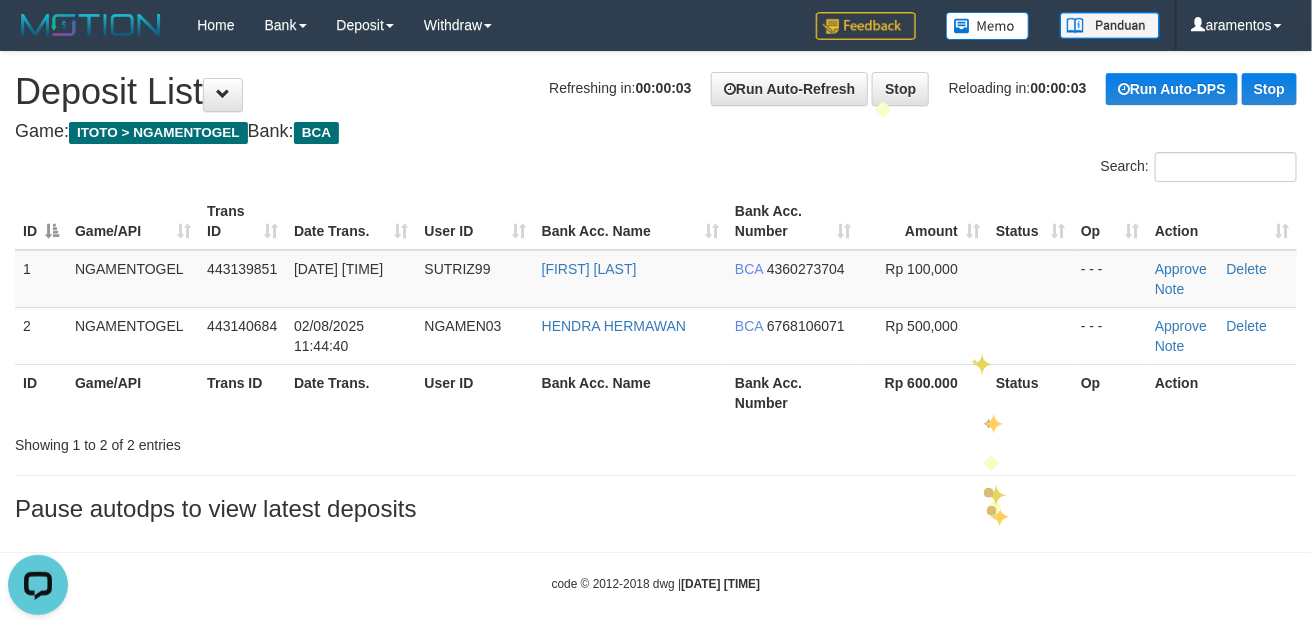 click on "Pause autodps to view latest deposits" at bounding box center [656, 509] 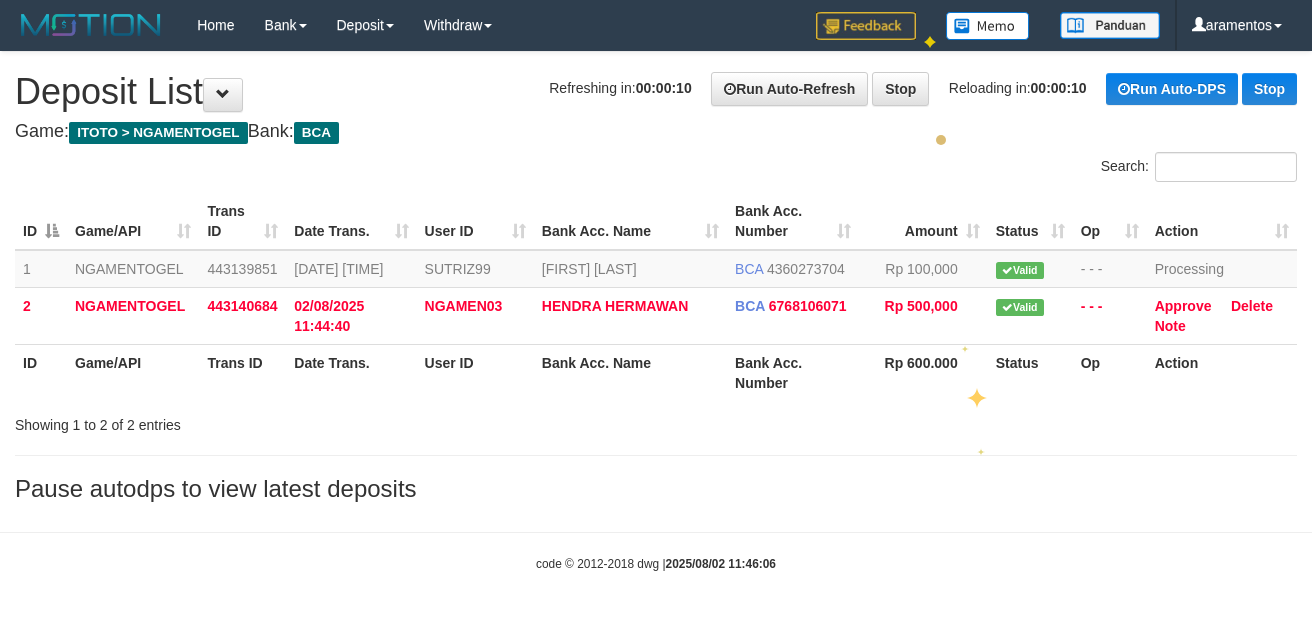 scroll, scrollTop: 13, scrollLeft: 0, axis: vertical 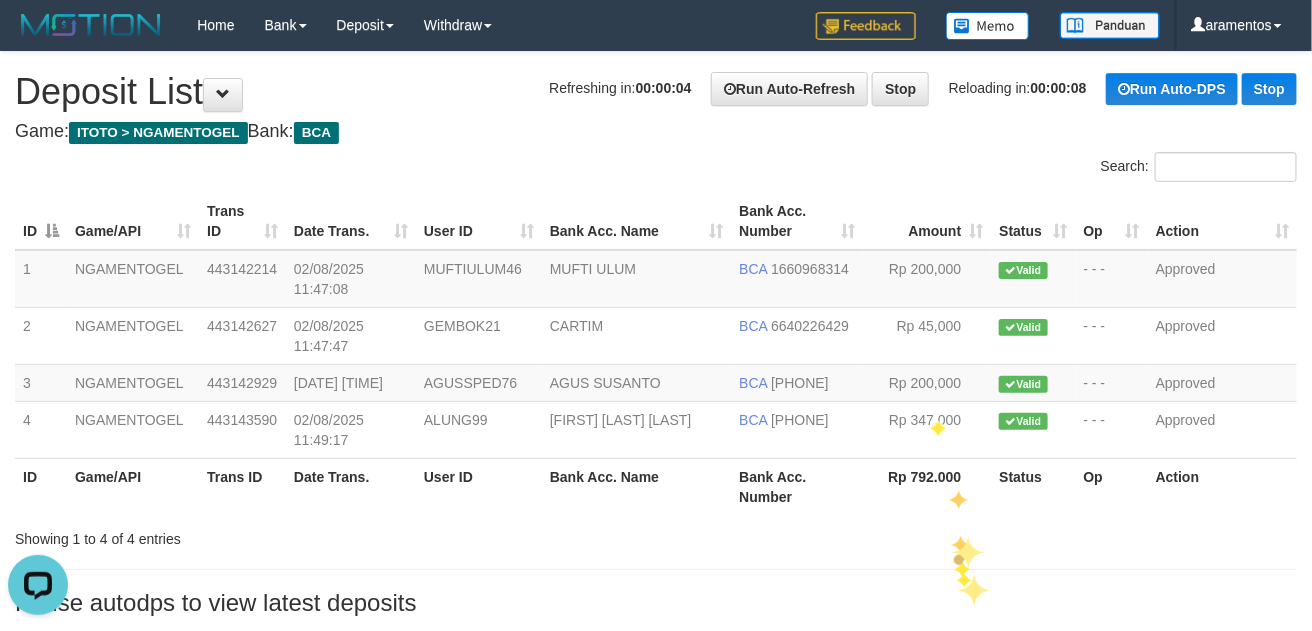 click on "**********" at bounding box center (656, 339) 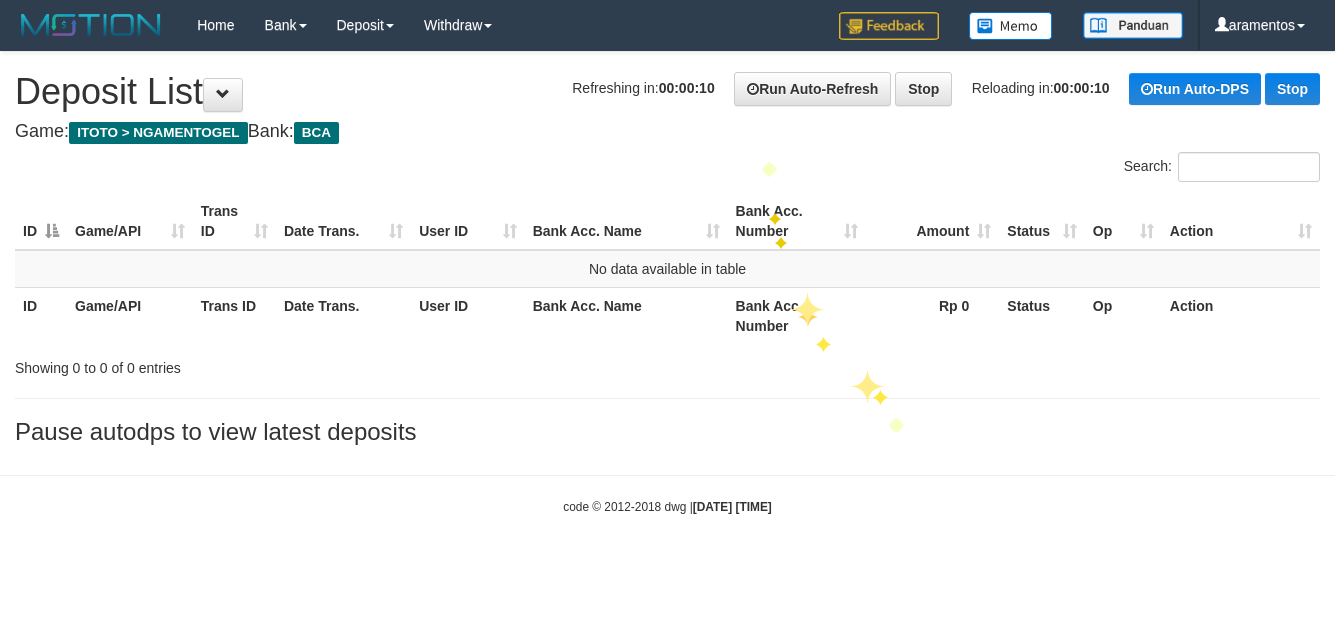 scroll, scrollTop: 0, scrollLeft: 0, axis: both 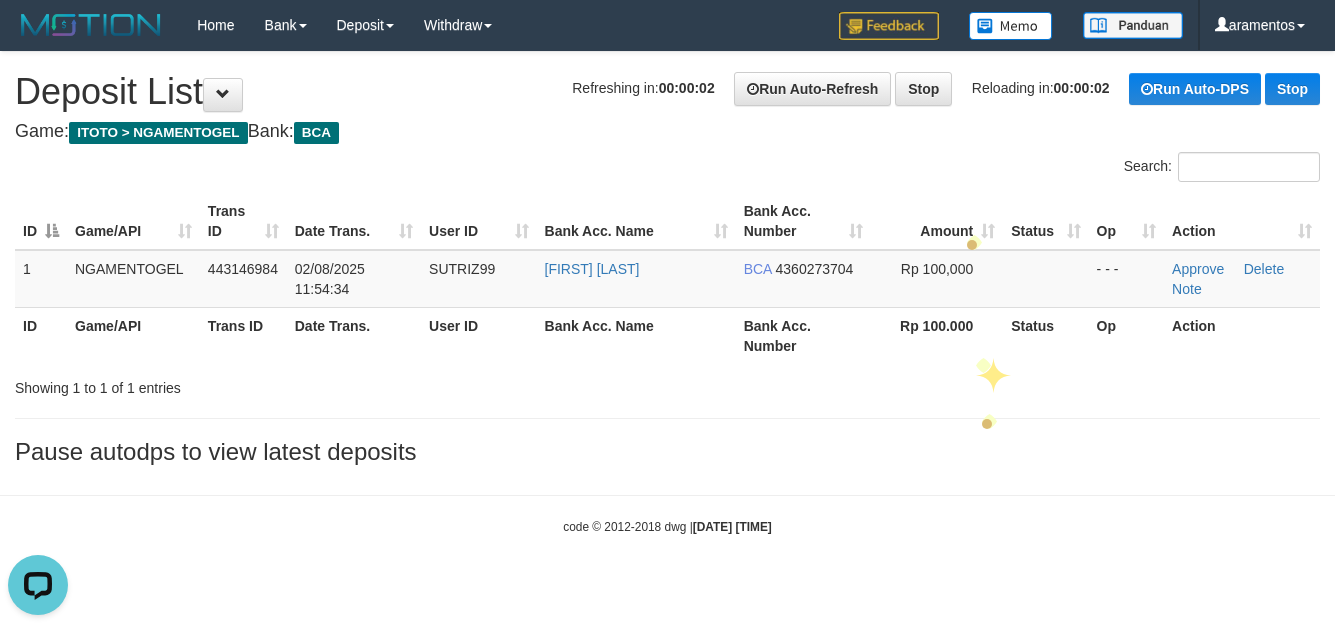 click on "**********" at bounding box center [667, 263] 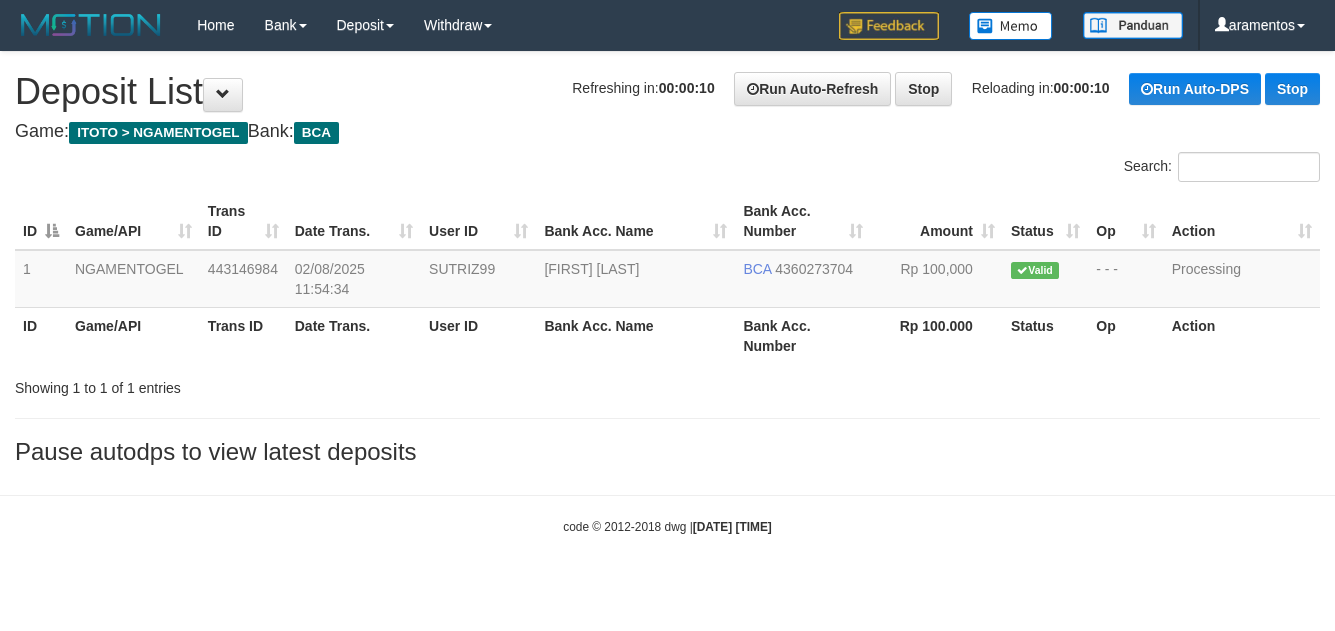 scroll, scrollTop: 0, scrollLeft: 0, axis: both 